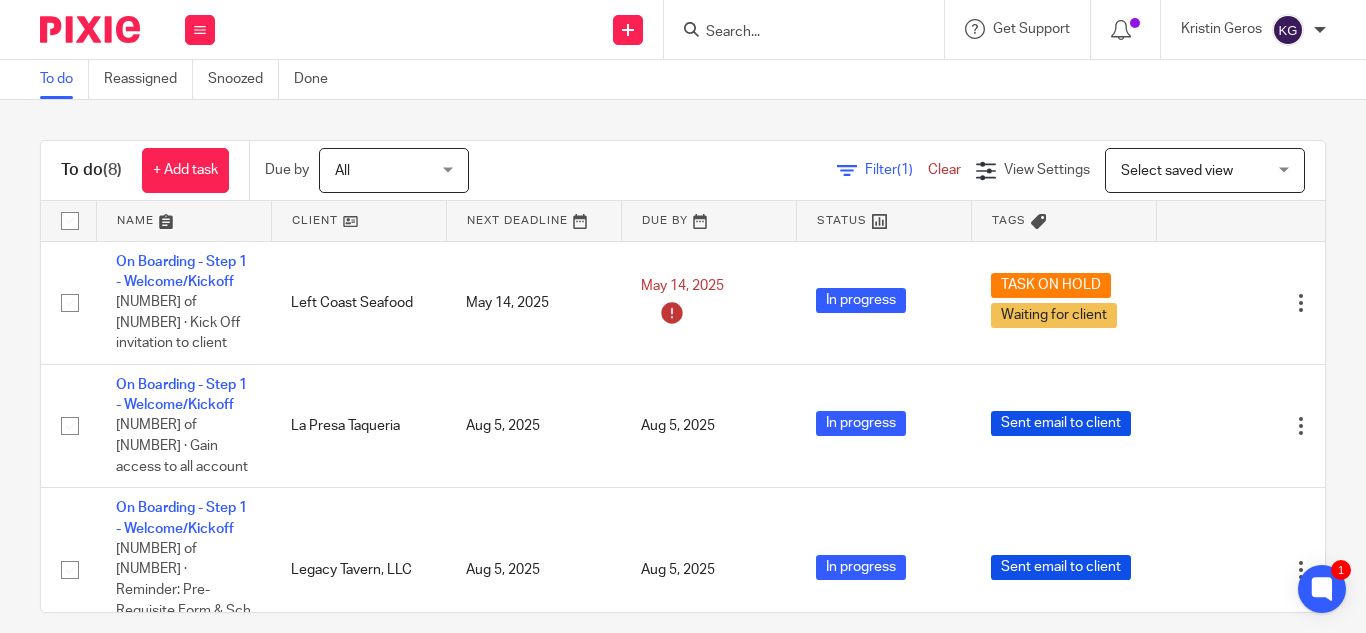scroll, scrollTop: 0, scrollLeft: 0, axis: both 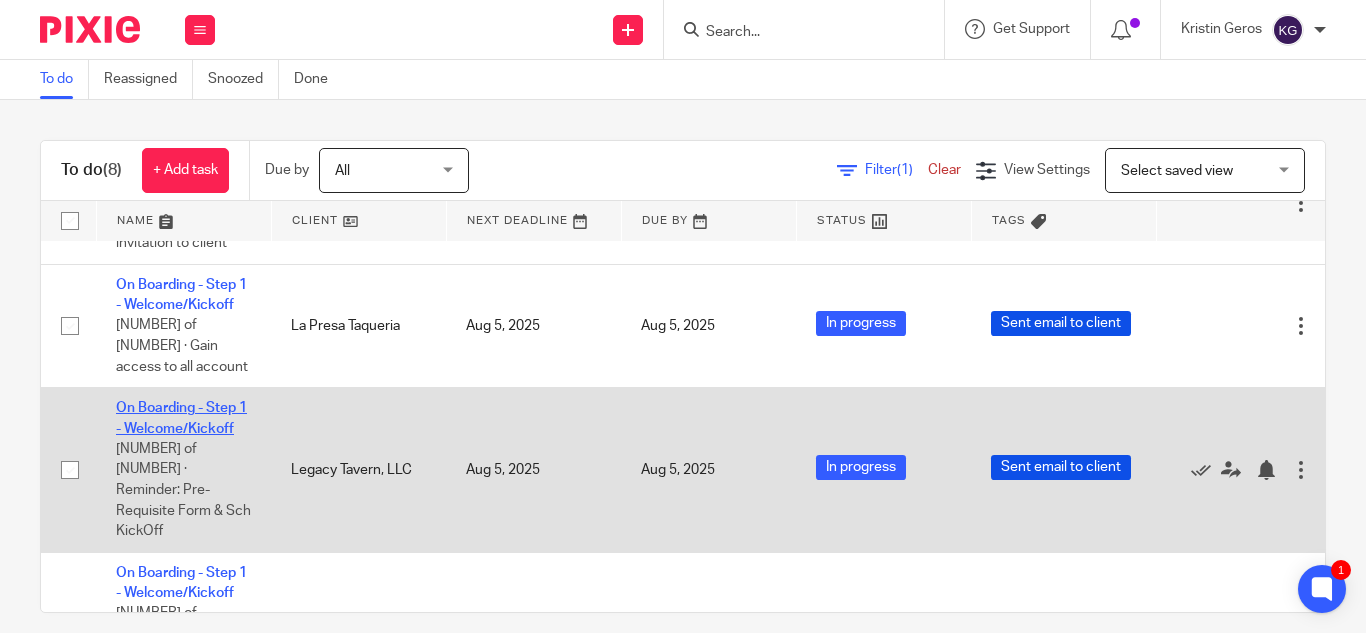 click on "On Boarding - Step 1 - Welcome/Kickoff" at bounding box center (181, 418) 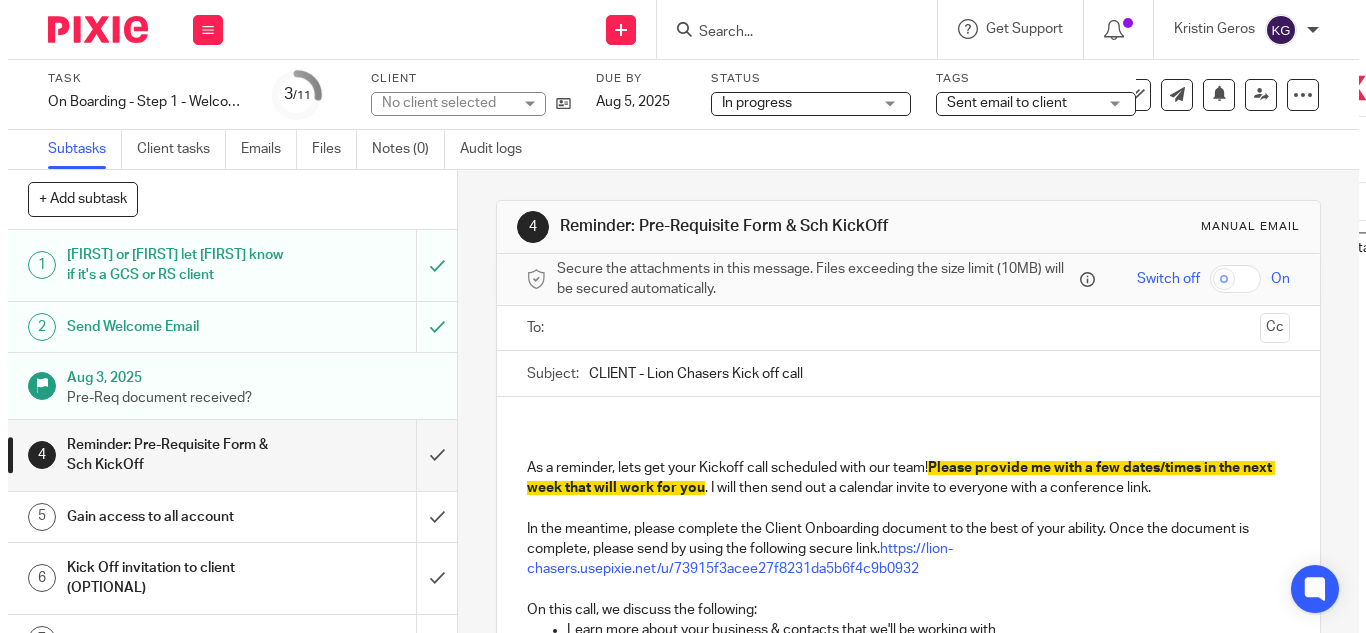 scroll, scrollTop: 0, scrollLeft: 0, axis: both 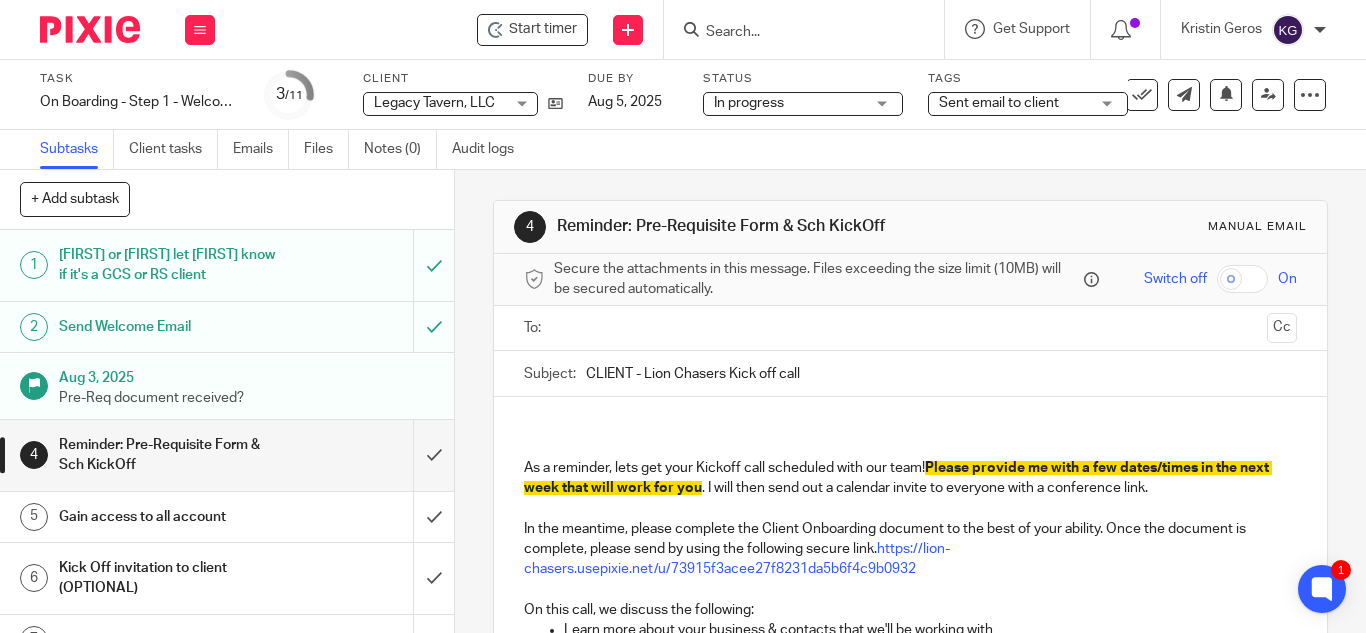 click on "Send Welcome Email" at bounding box center (170, 327) 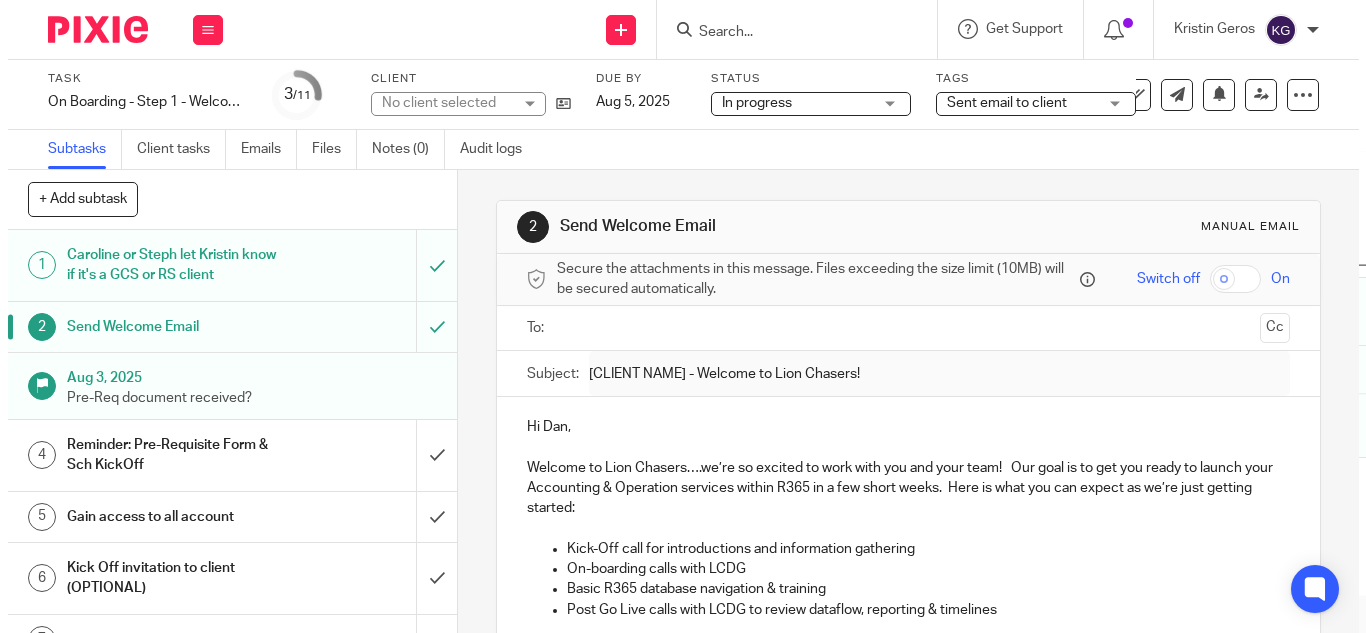 scroll, scrollTop: 0, scrollLeft: 0, axis: both 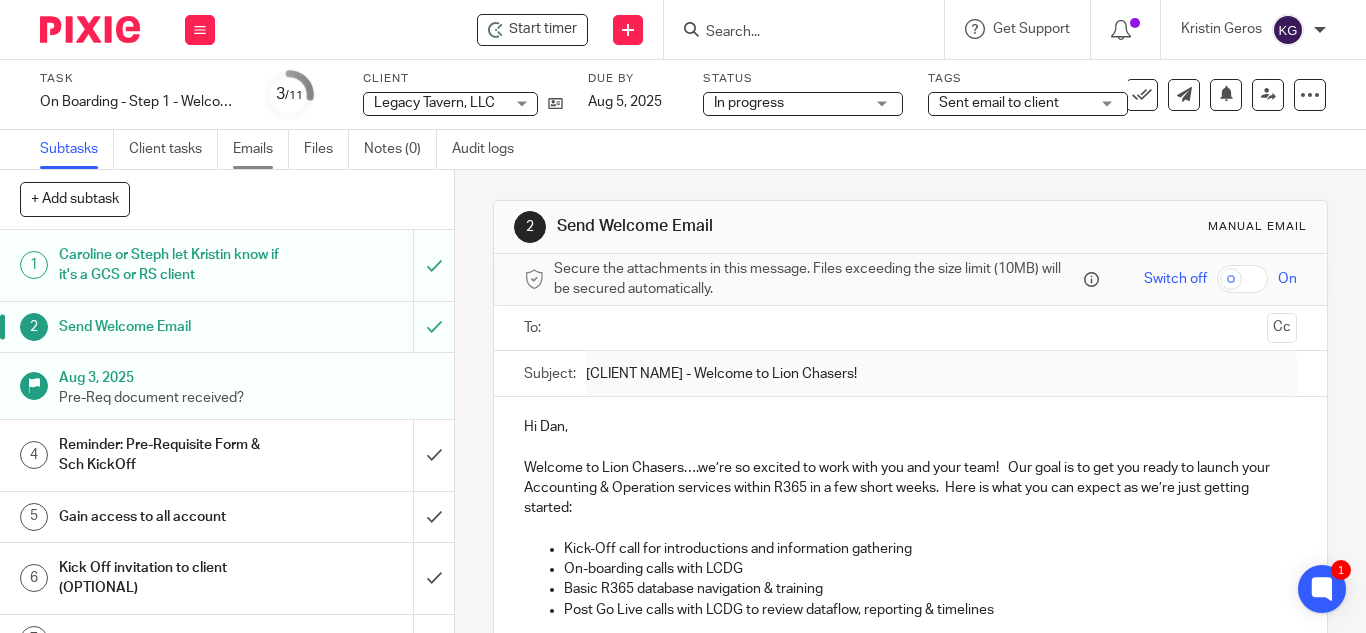 click on "Emails" at bounding box center (261, 149) 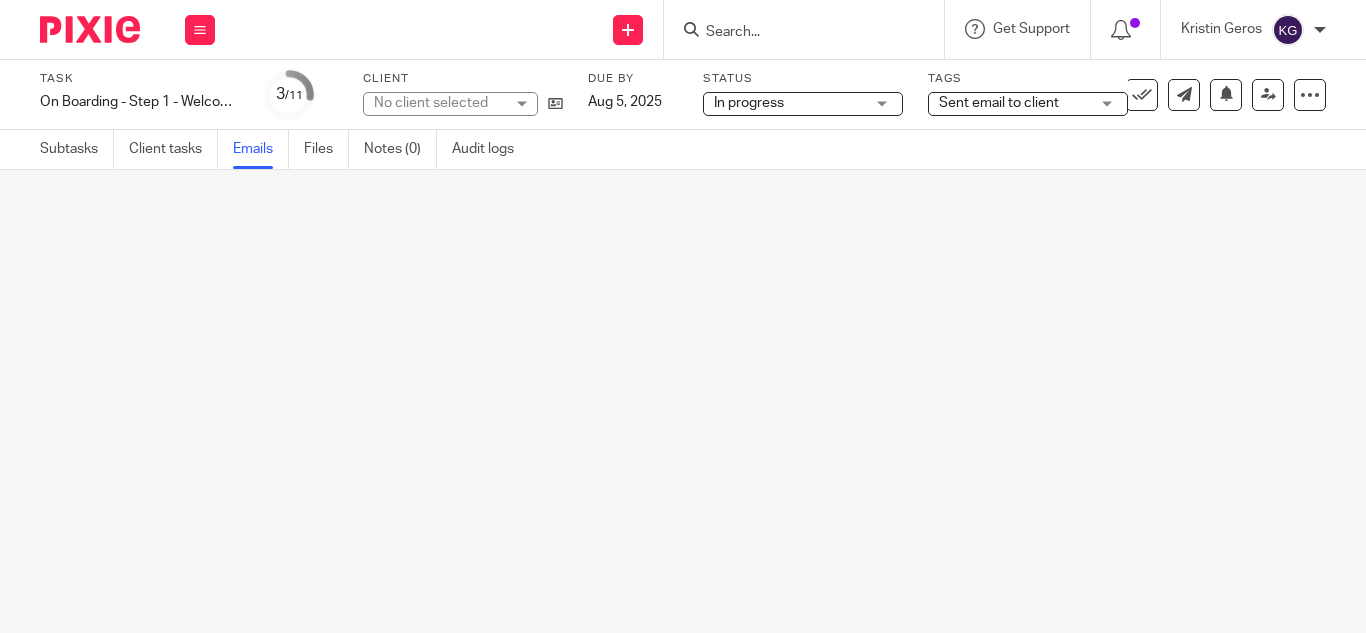 scroll, scrollTop: 0, scrollLeft: 0, axis: both 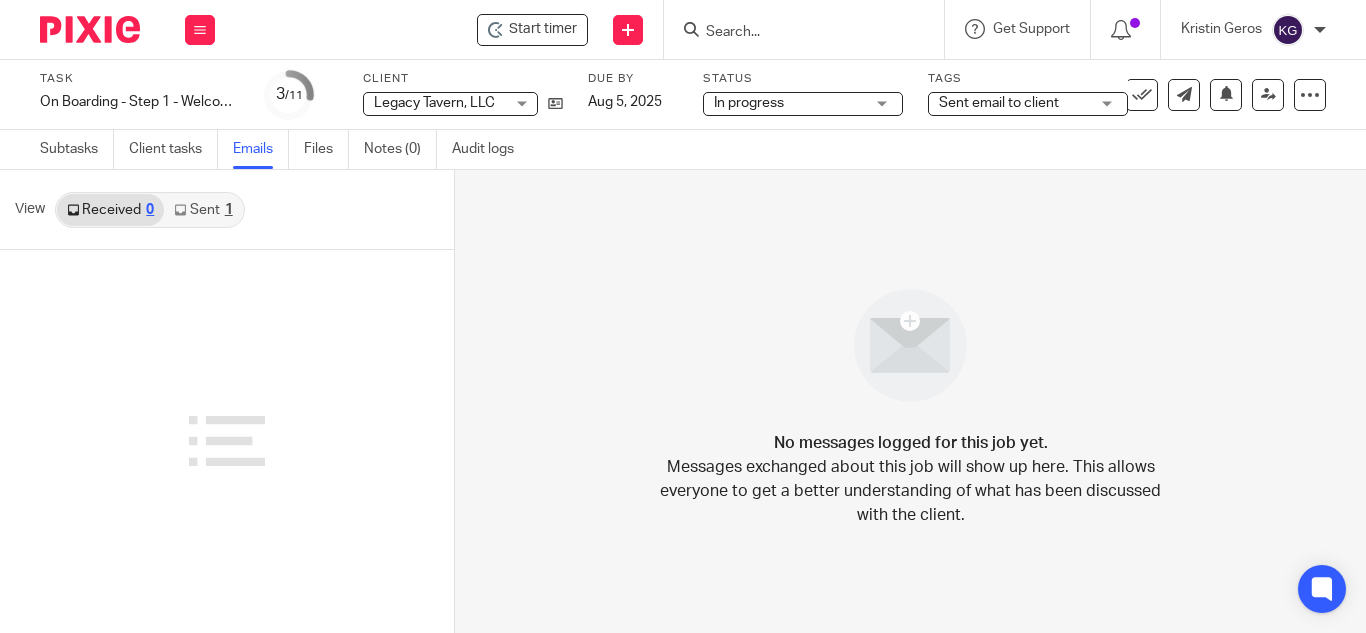 click on "Sent
1" at bounding box center (203, 210) 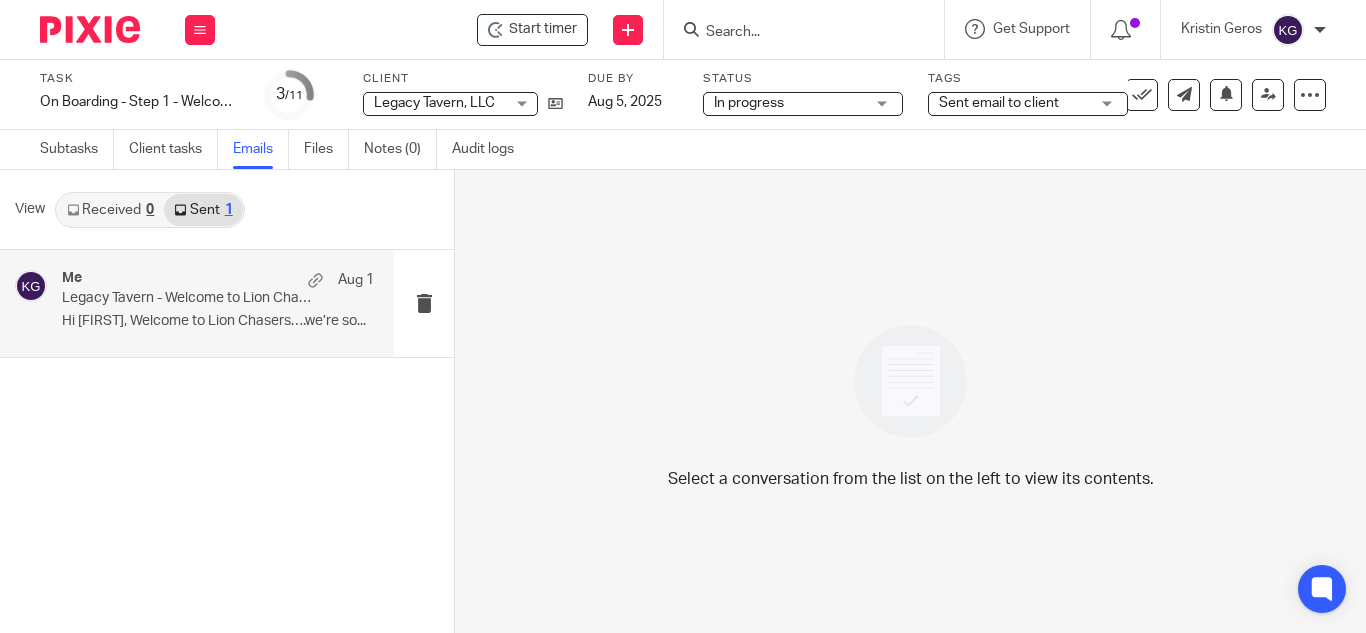 click on "Hi Dan,     Welcome to Lion Chasers….we’re so..." at bounding box center (218, 321) 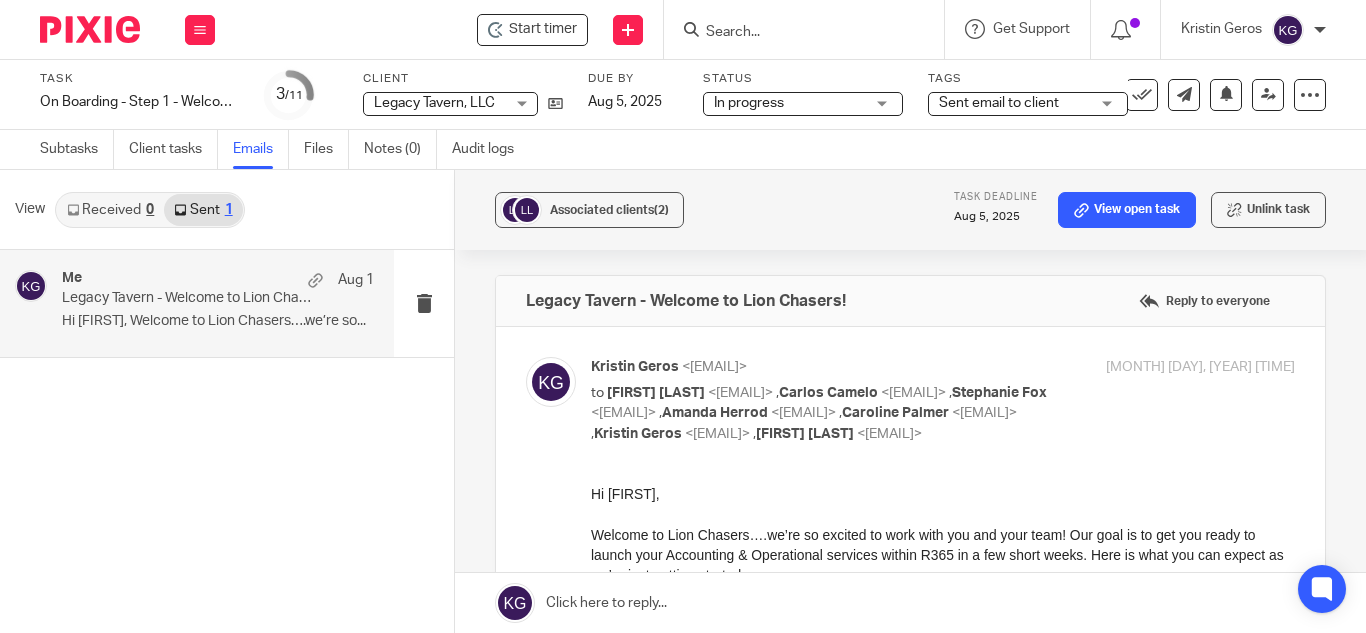 scroll, scrollTop: 0, scrollLeft: 0, axis: both 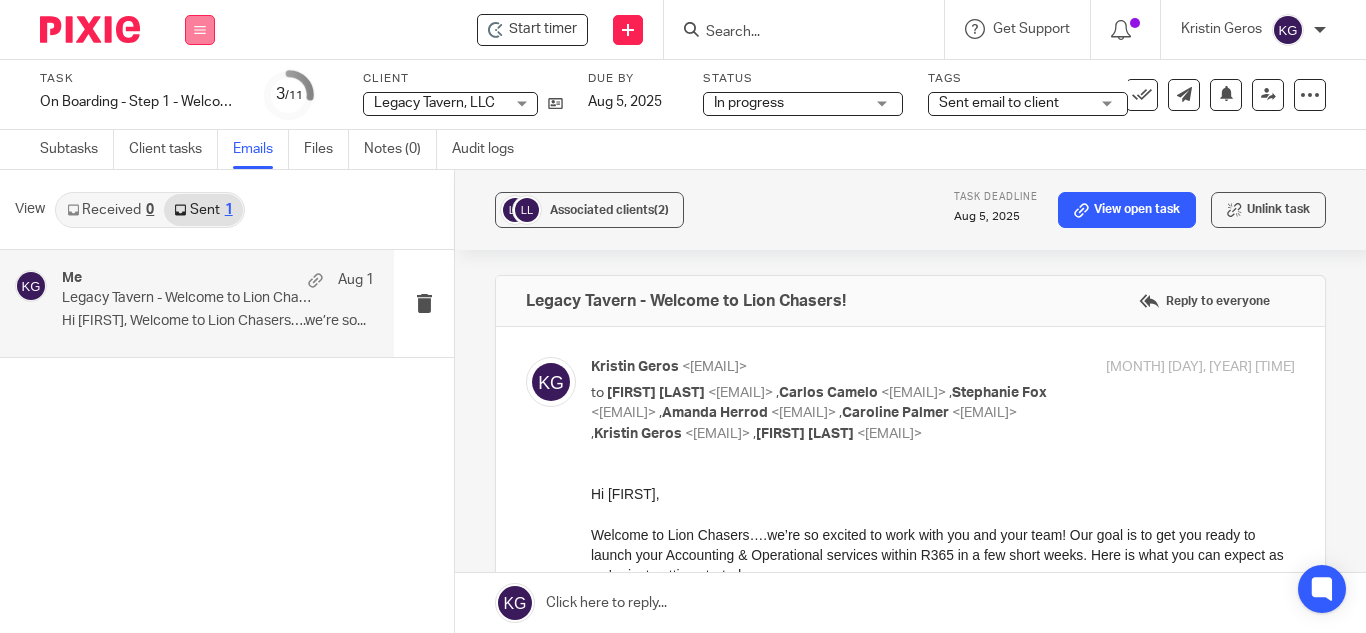 click at bounding box center (200, 30) 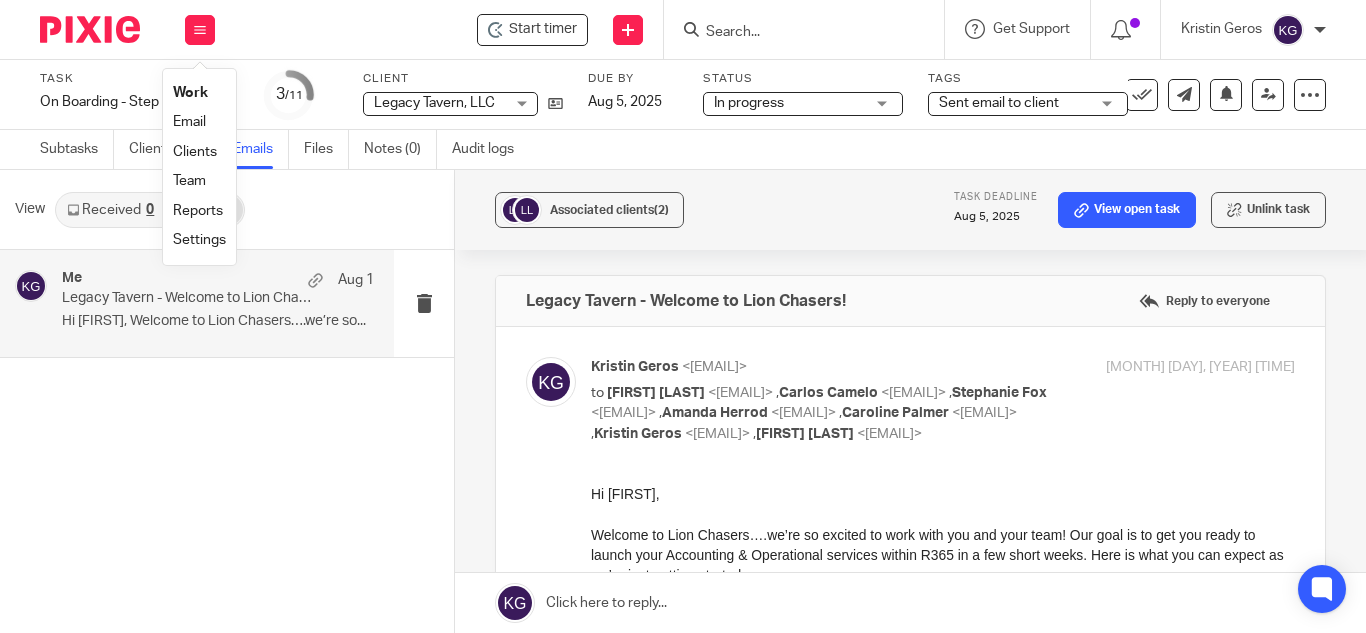 click on "Work" at bounding box center [190, 93] 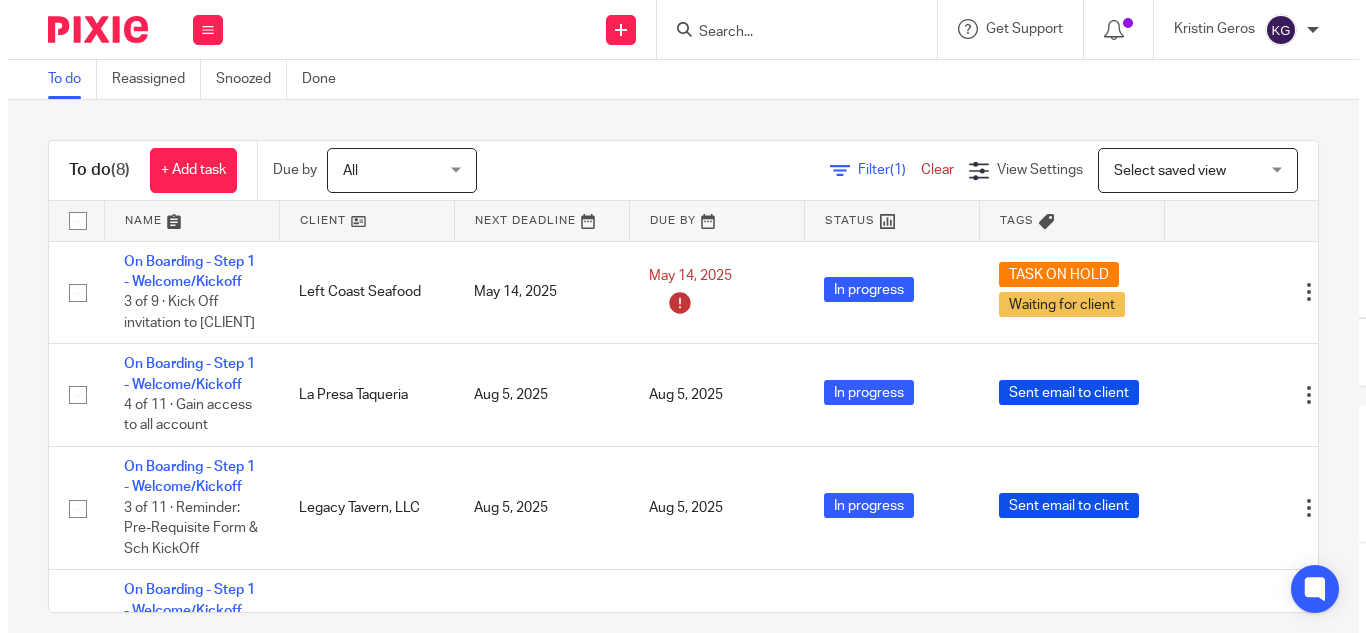 scroll, scrollTop: 0, scrollLeft: 0, axis: both 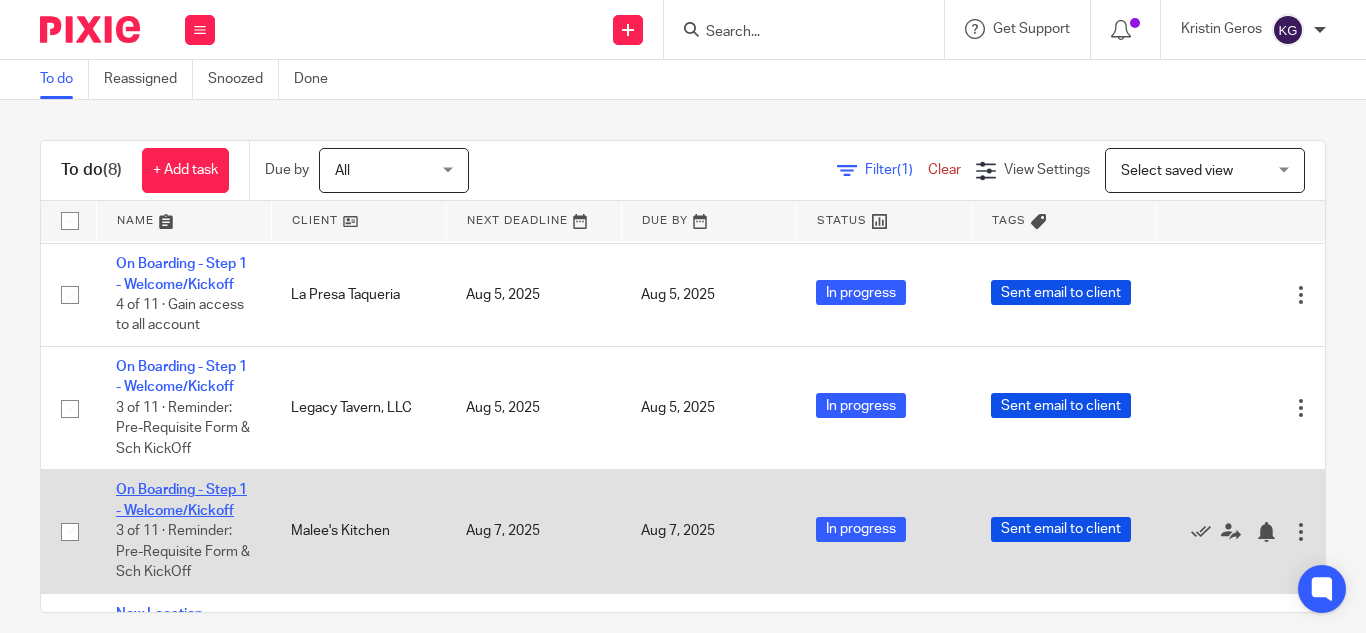 click on "On Boarding - Step 1 - Welcome/Kickoff" at bounding box center (181, 500) 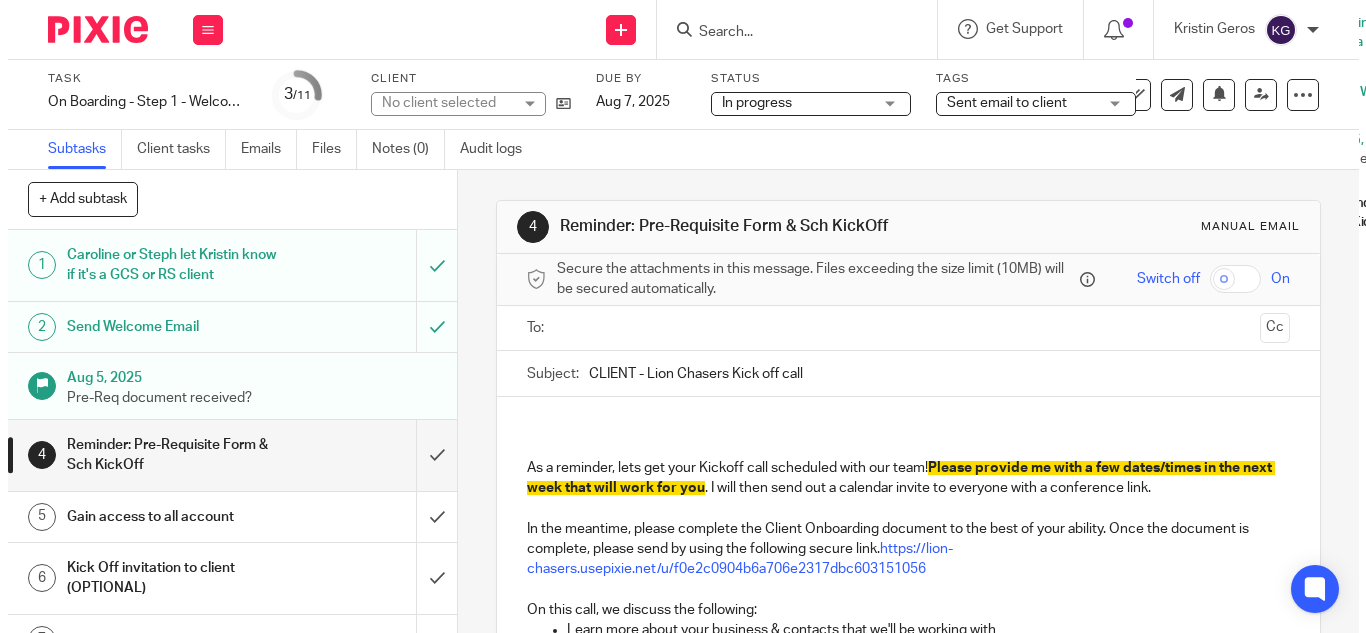 scroll, scrollTop: 0, scrollLeft: 0, axis: both 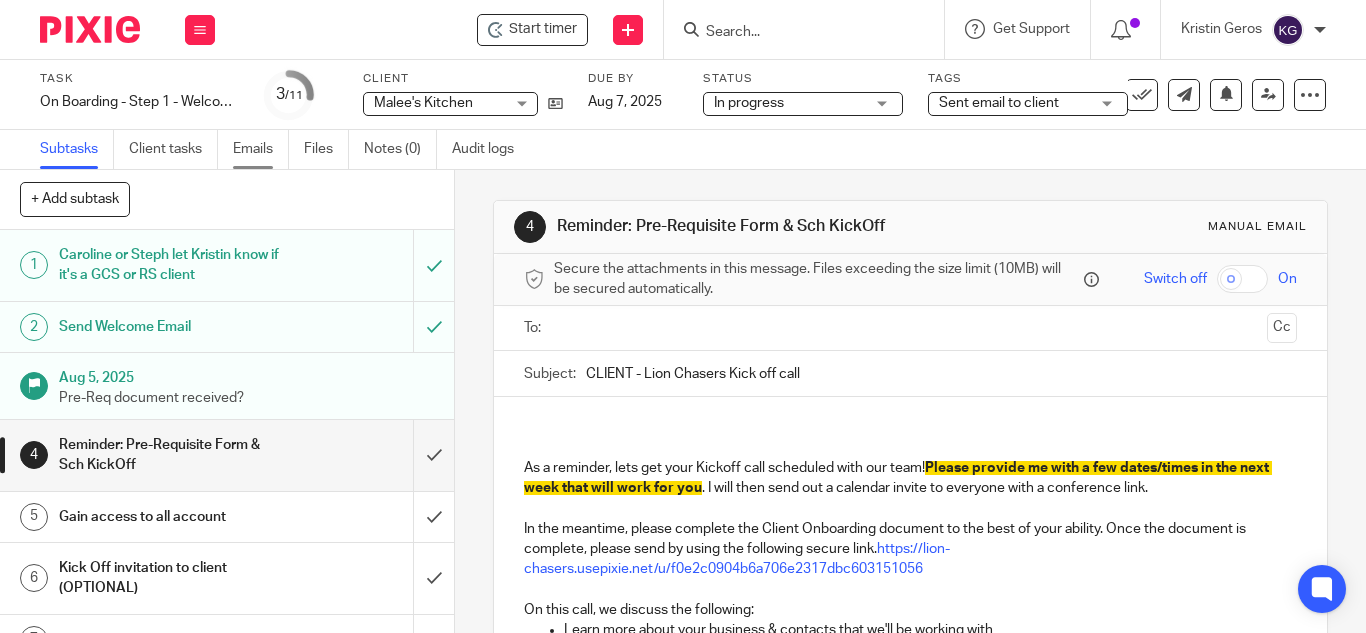 click on "Emails" at bounding box center (261, 149) 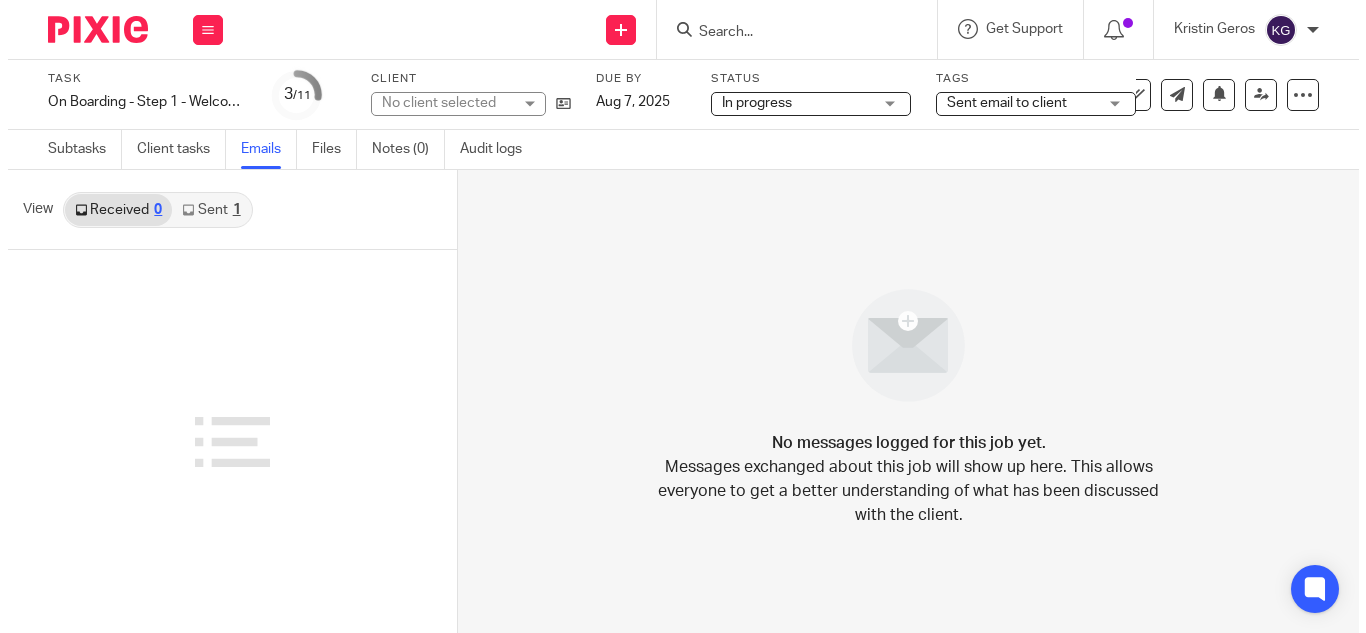 scroll, scrollTop: 0, scrollLeft: 0, axis: both 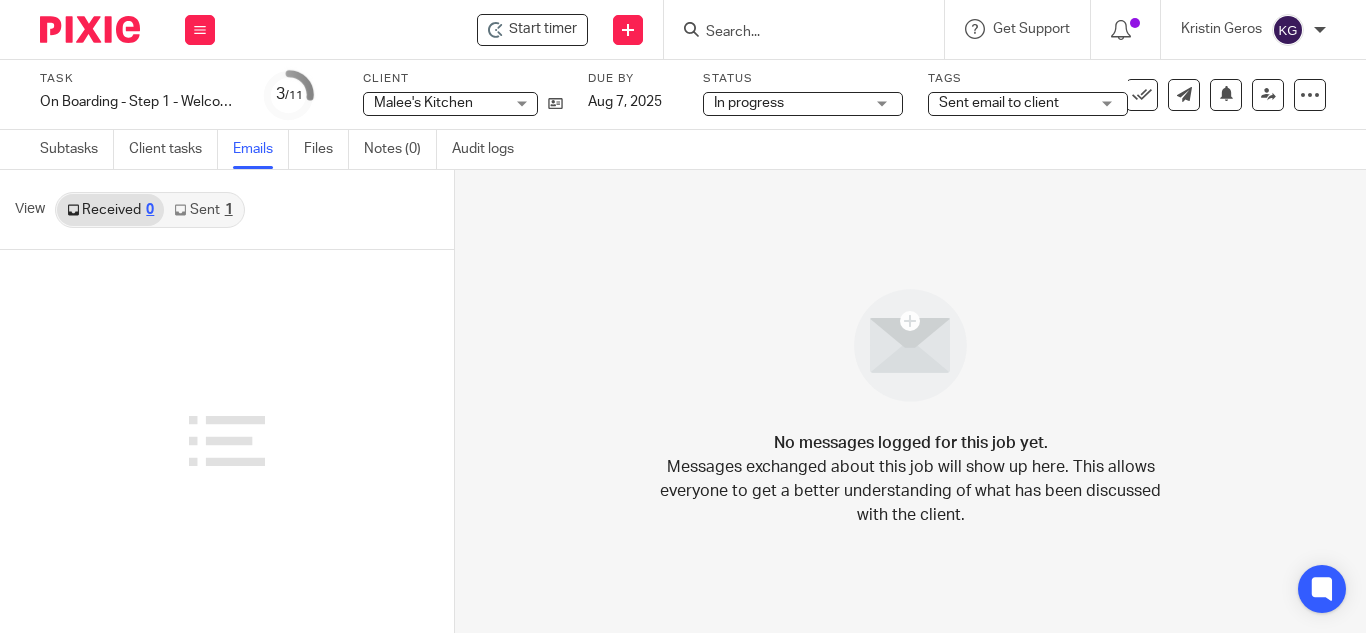 click on "Sent
1" at bounding box center [203, 210] 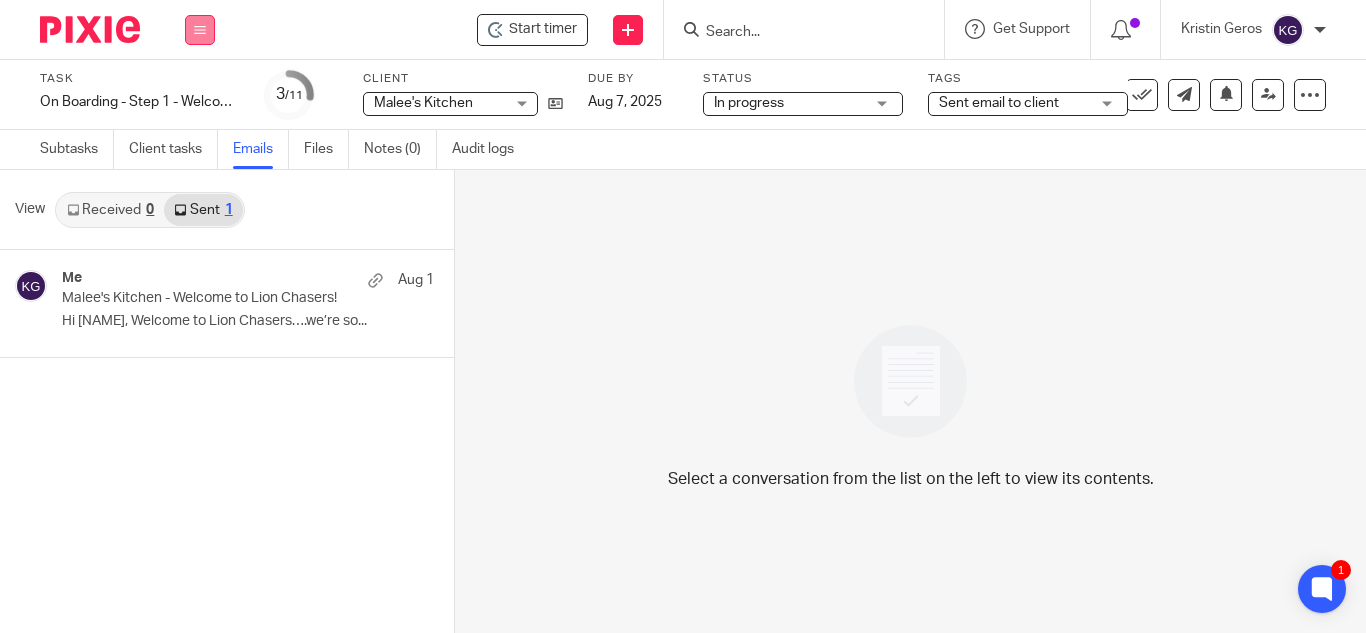 click at bounding box center [200, 30] 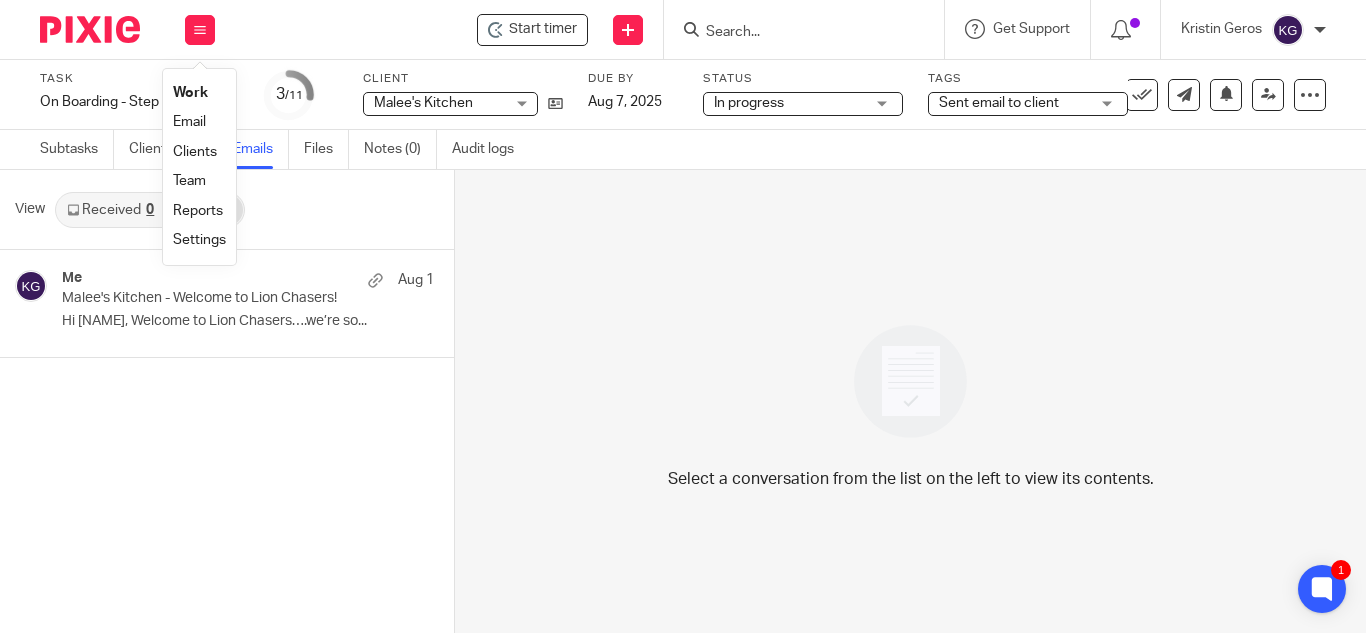 click on "Work" at bounding box center (199, 93) 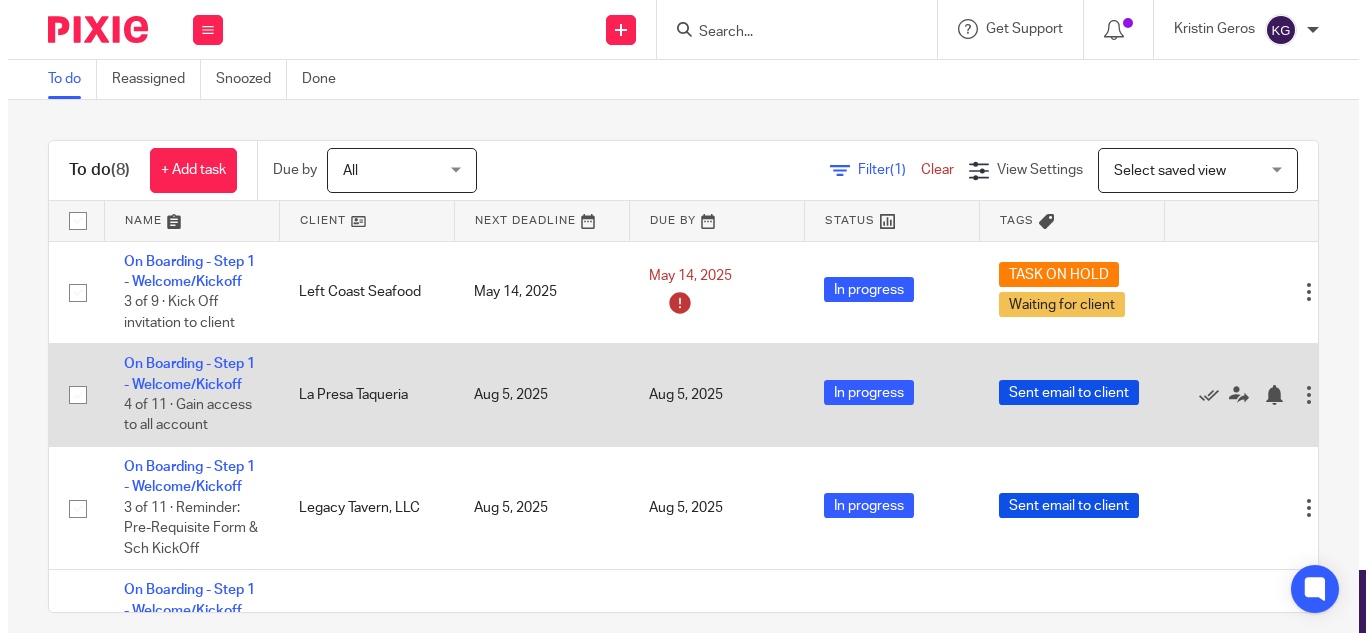 scroll, scrollTop: 0, scrollLeft: 0, axis: both 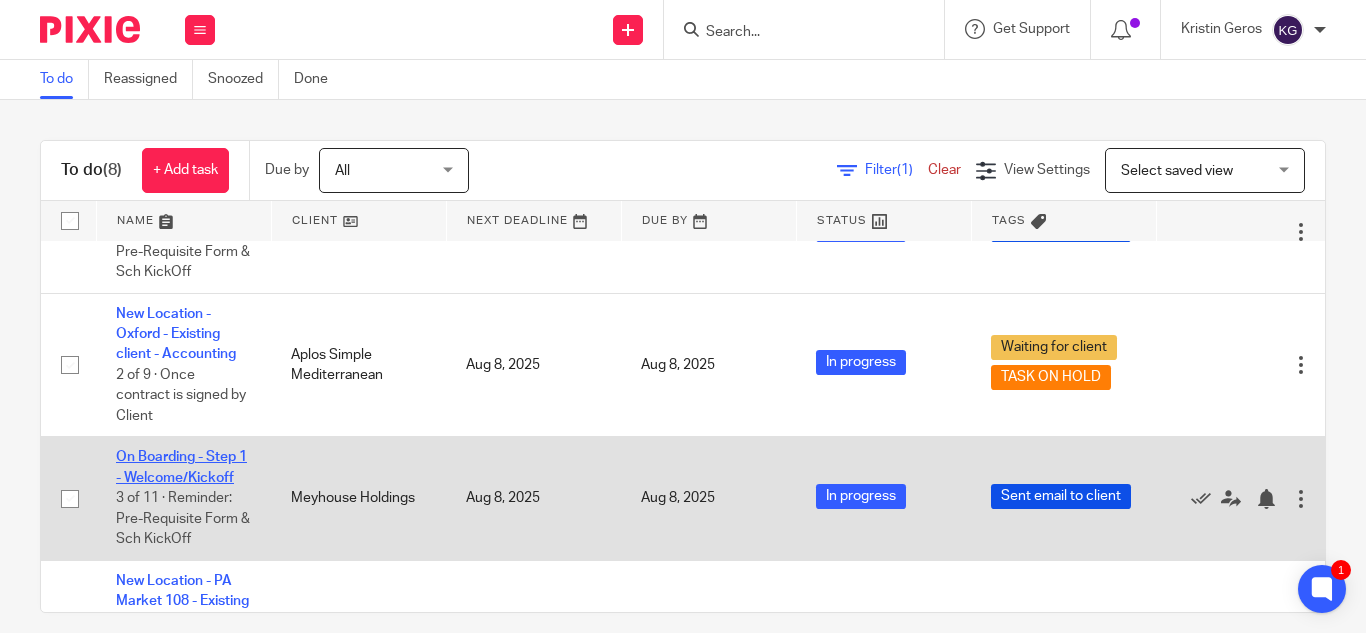 click on "On Boarding - Step 1 - Welcome/Kickoff" at bounding box center [181, 467] 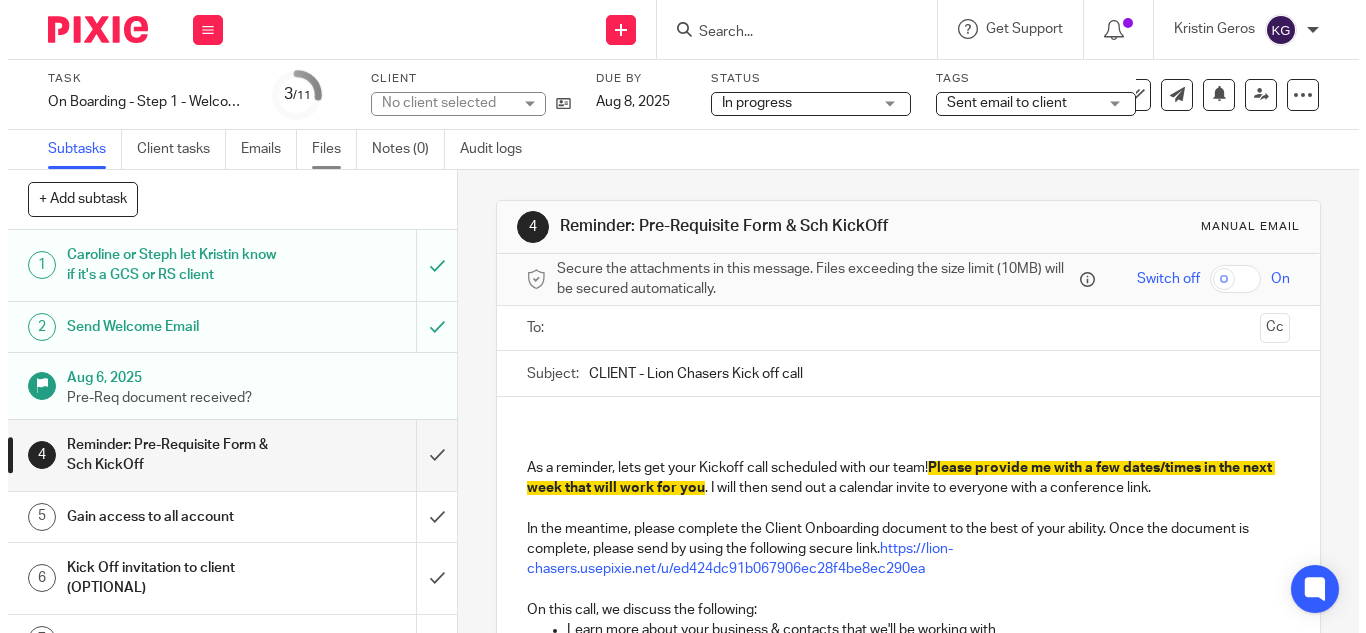 scroll, scrollTop: 0, scrollLeft: 0, axis: both 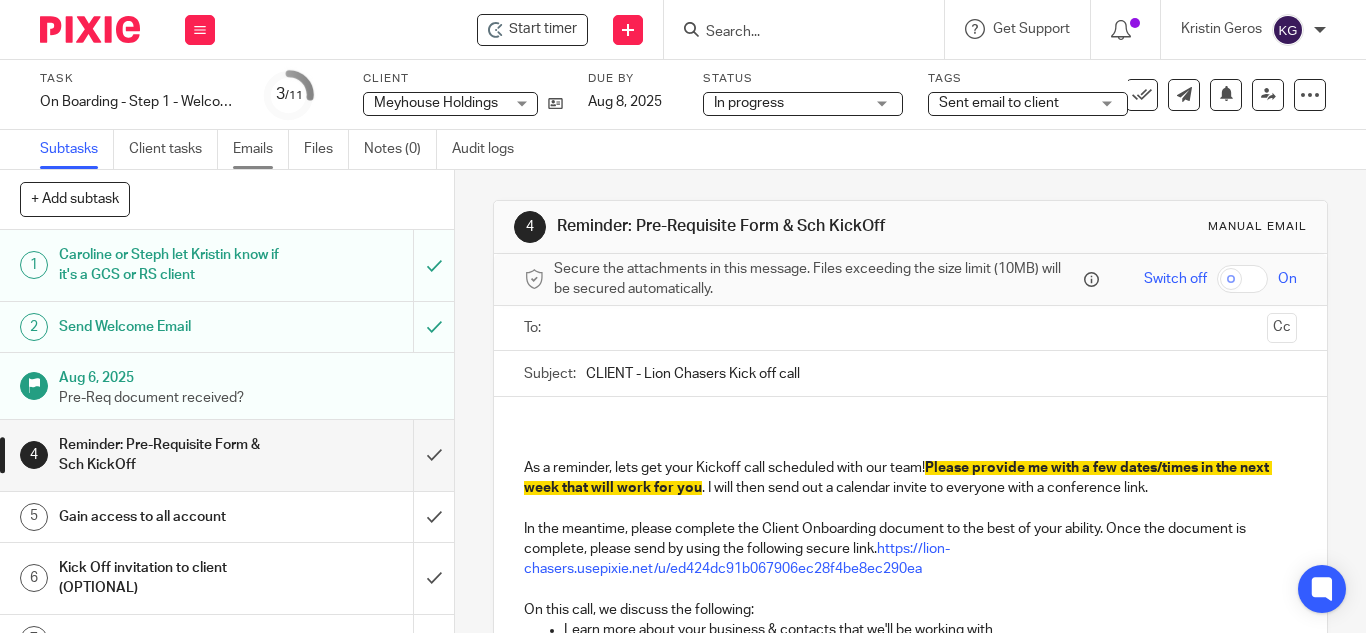 click on "Emails" at bounding box center (261, 149) 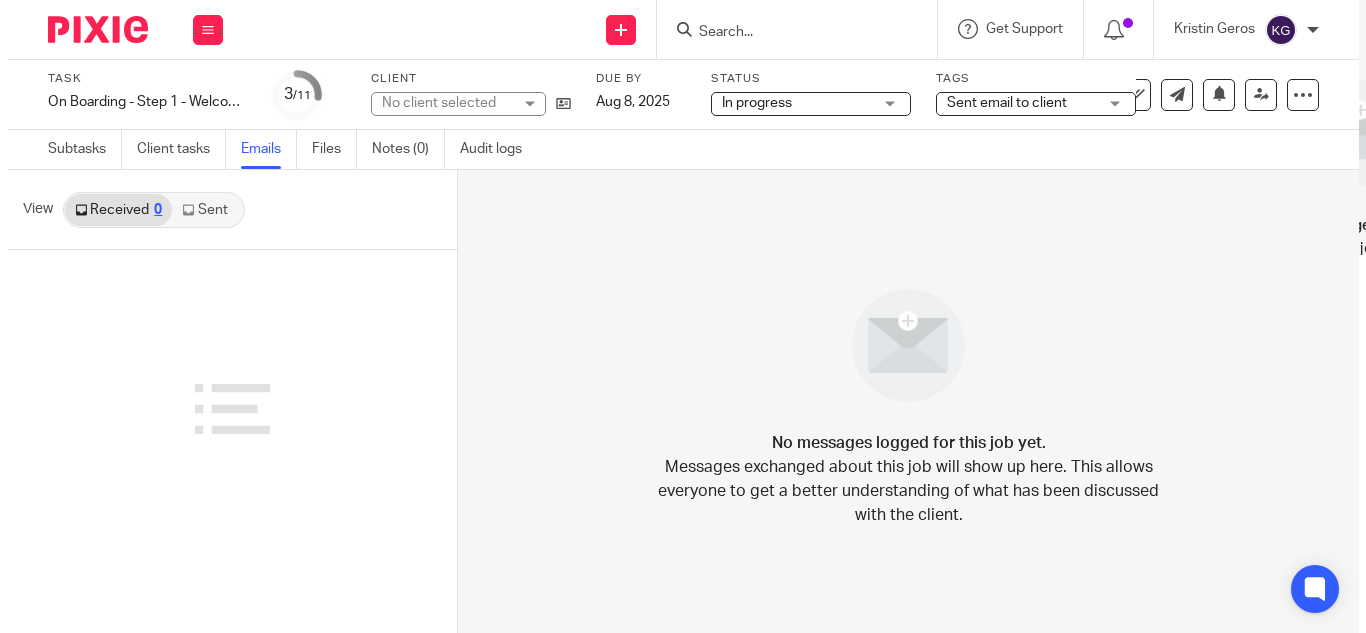 scroll, scrollTop: 0, scrollLeft: 0, axis: both 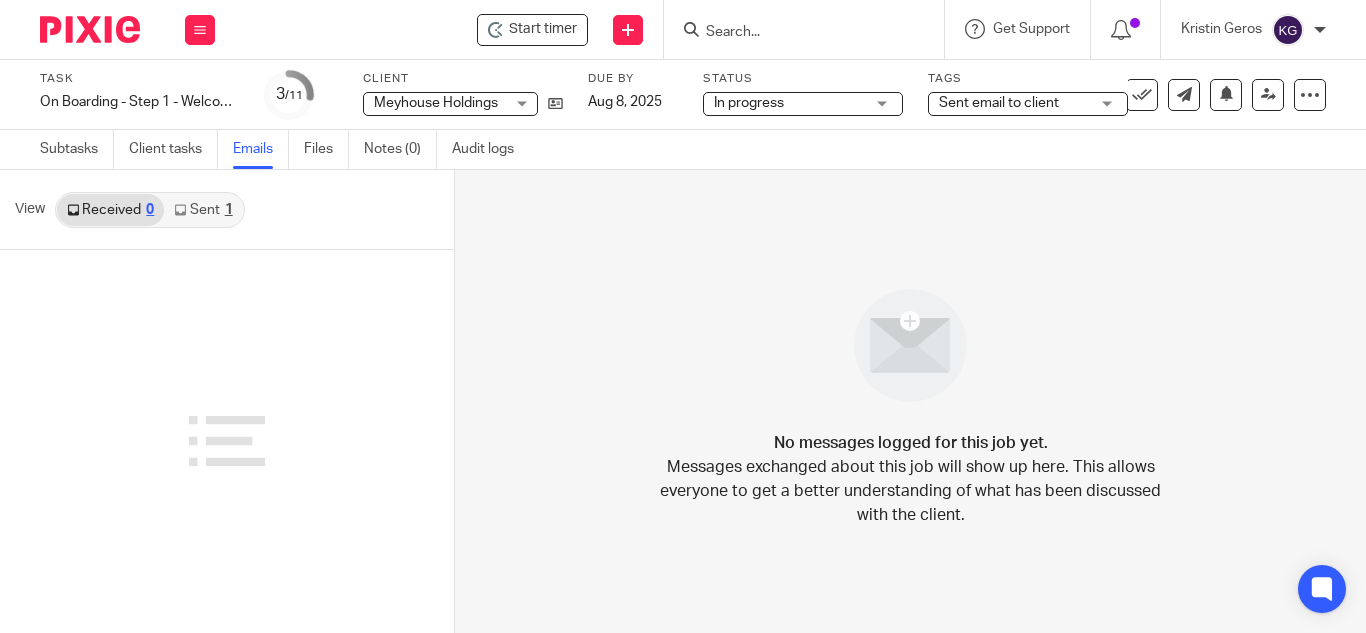 click on "Sent
1" at bounding box center (203, 210) 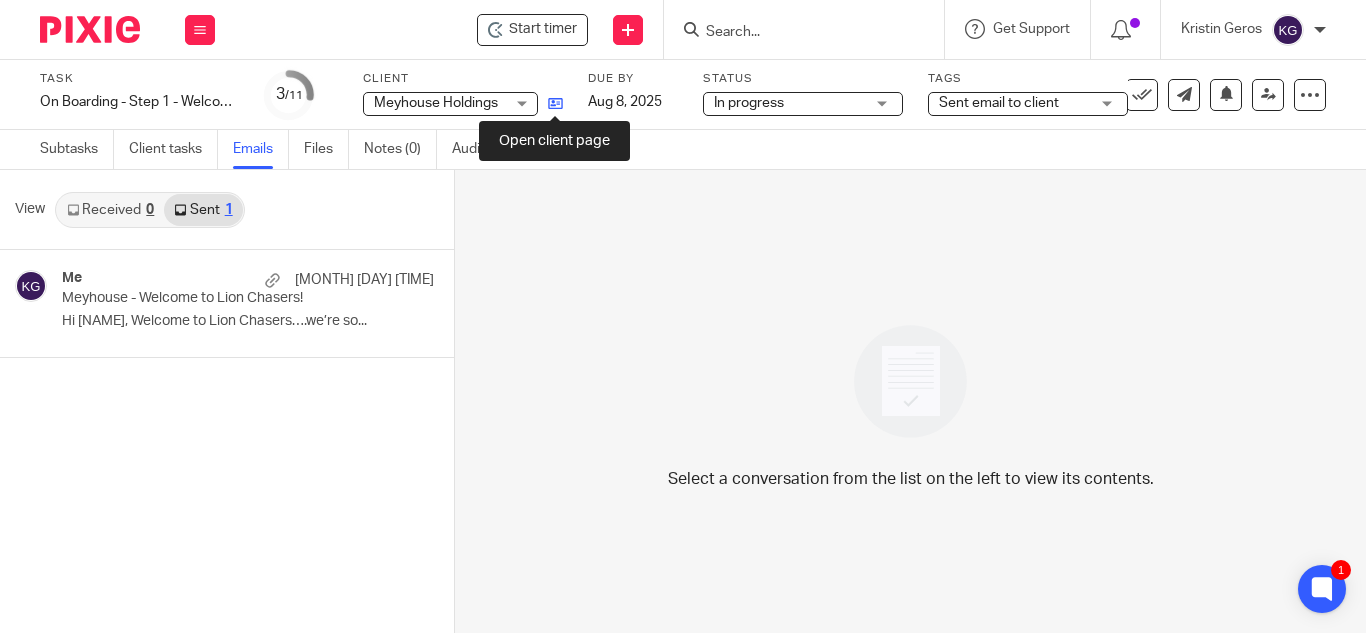 click at bounding box center [555, 103] 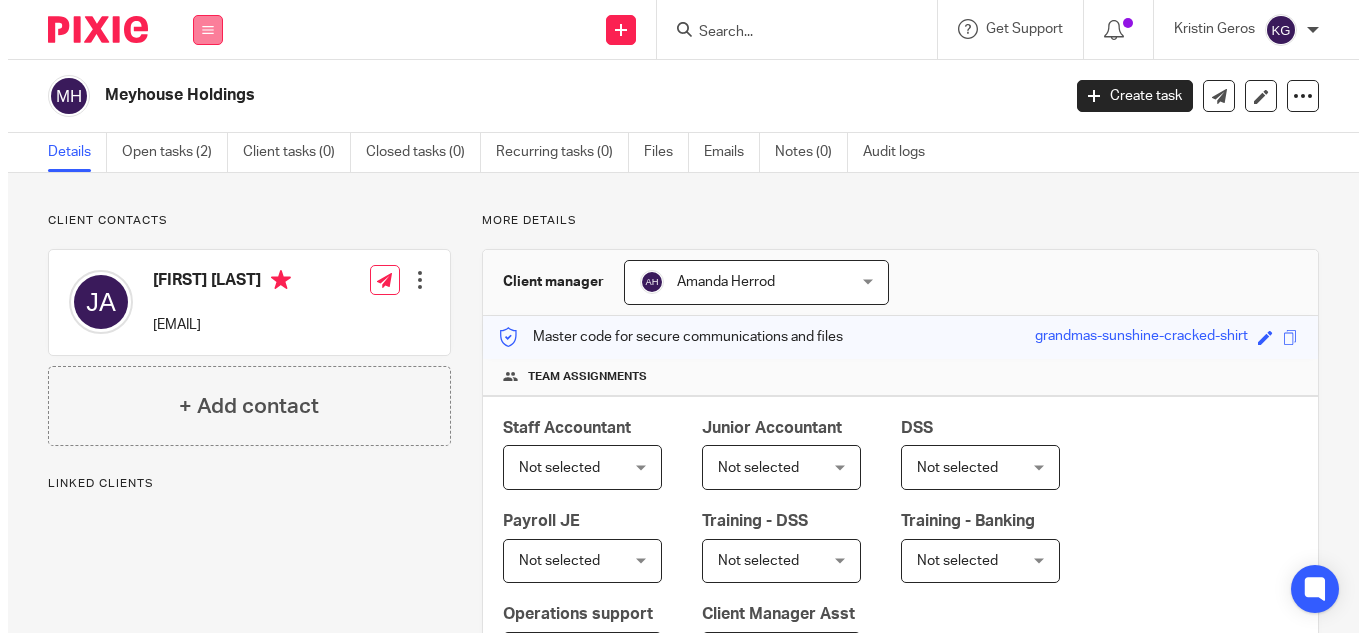 scroll, scrollTop: 0, scrollLeft: 0, axis: both 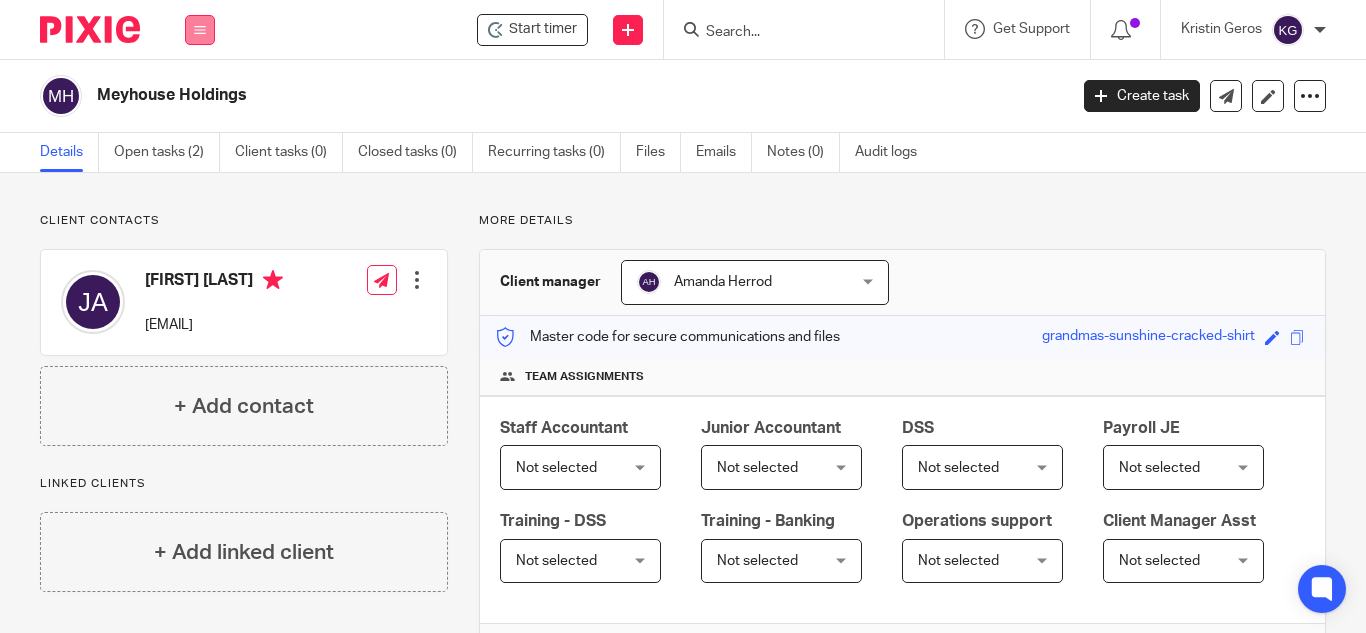 click at bounding box center (200, 30) 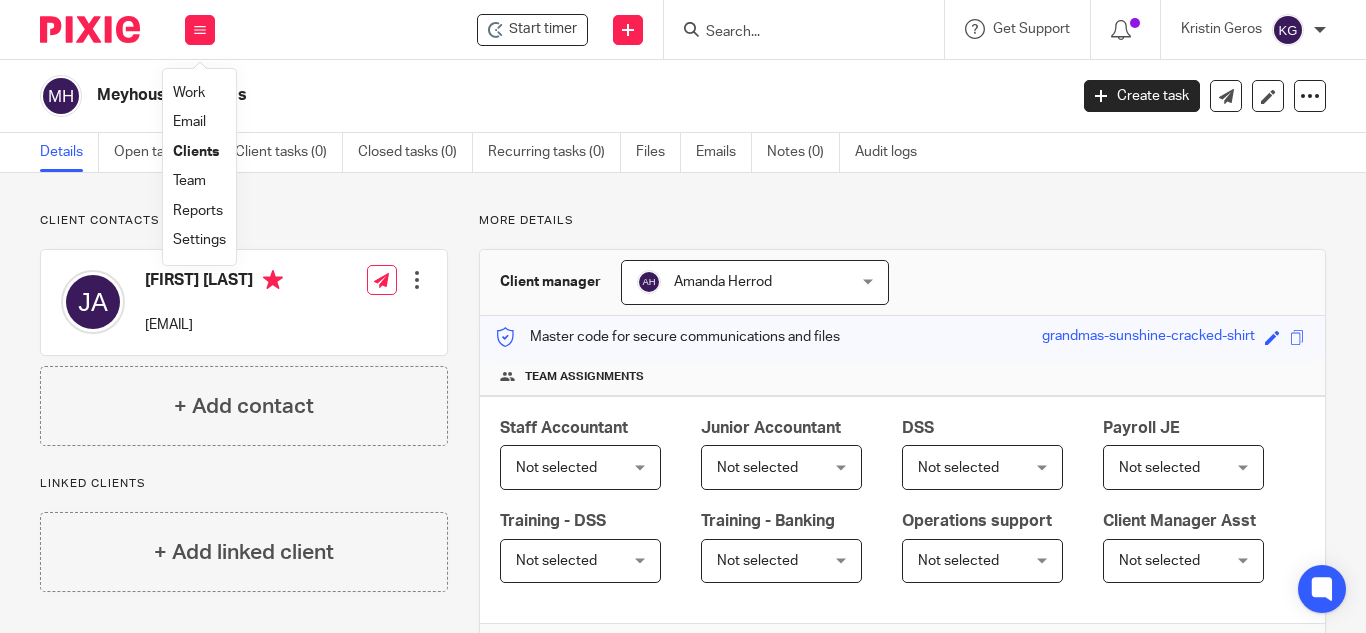 click on "Work" at bounding box center (189, 93) 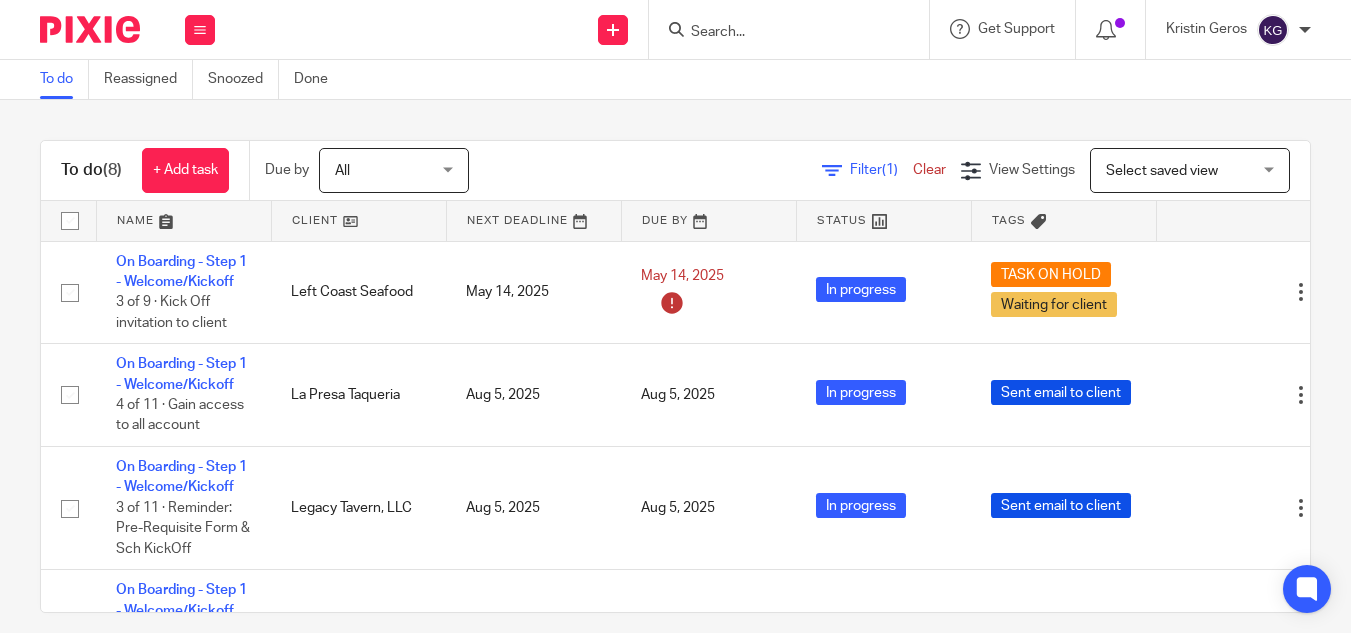 scroll, scrollTop: 0, scrollLeft: 0, axis: both 